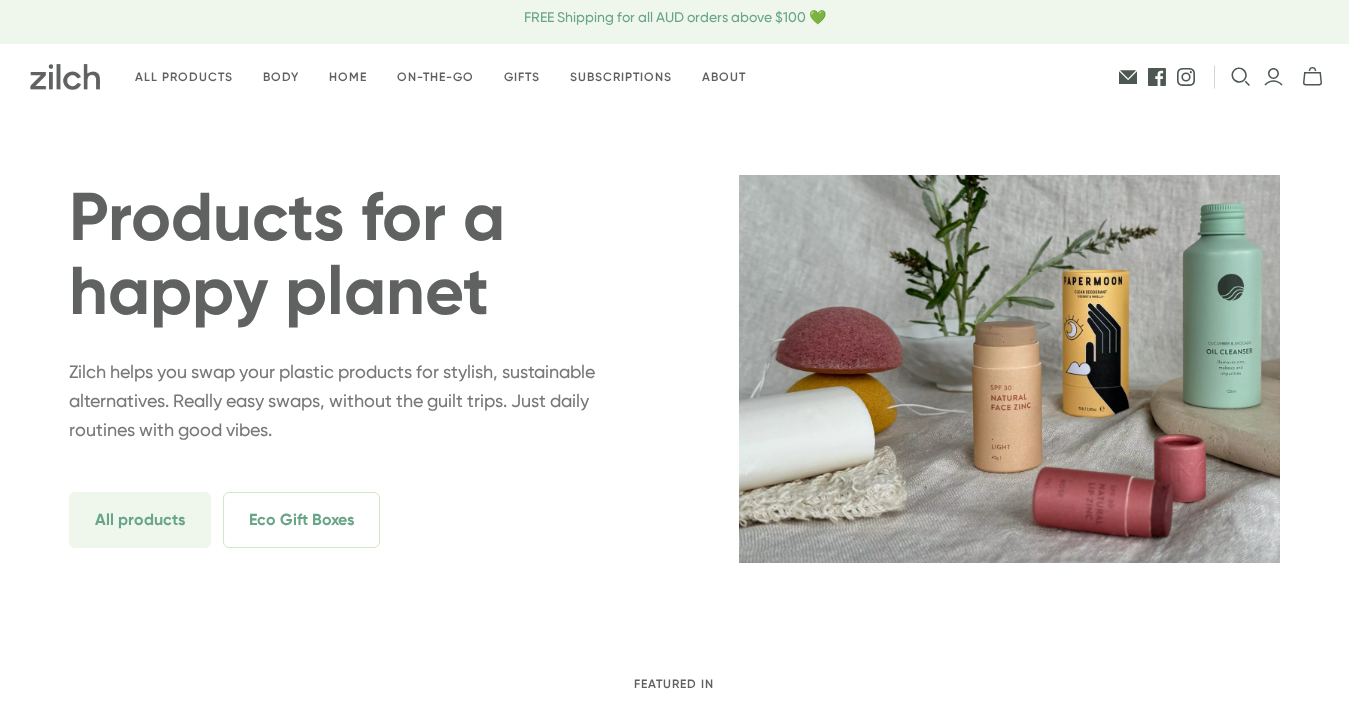 scroll, scrollTop: 0, scrollLeft: 0, axis: both 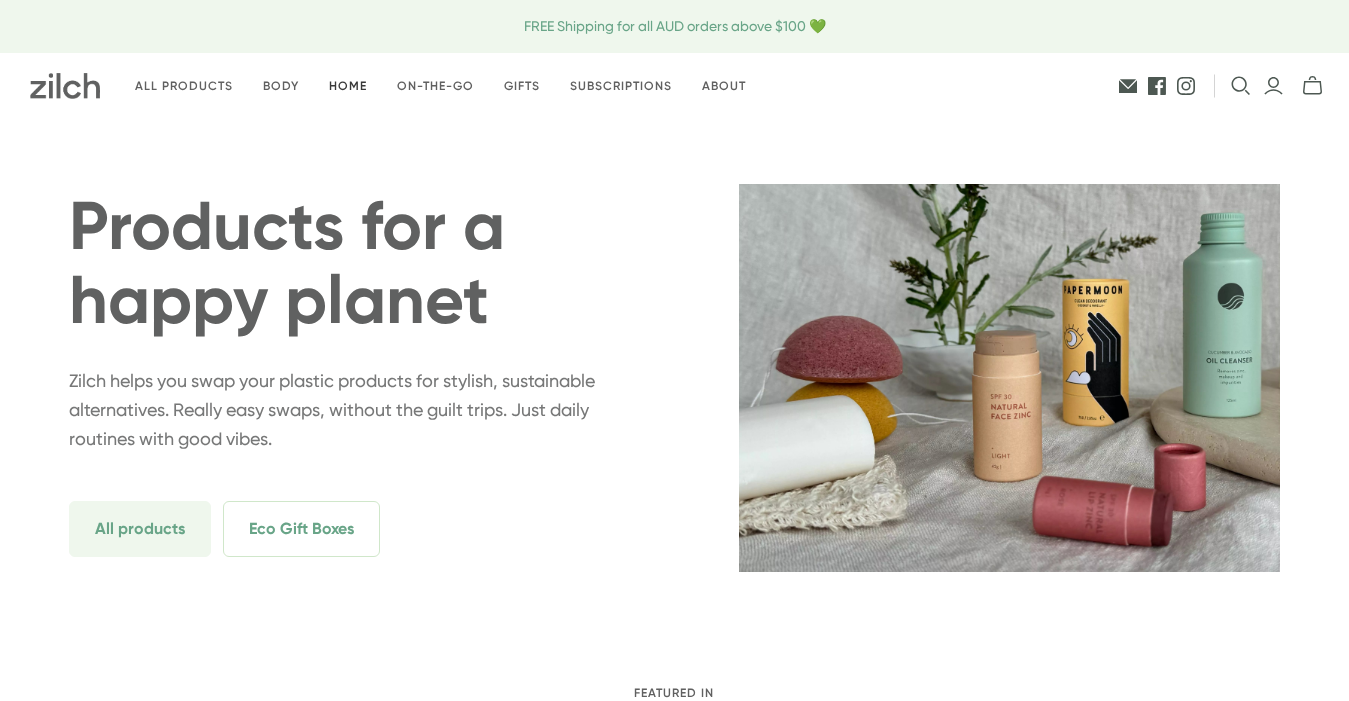 click on "Home" at bounding box center [348, 86] 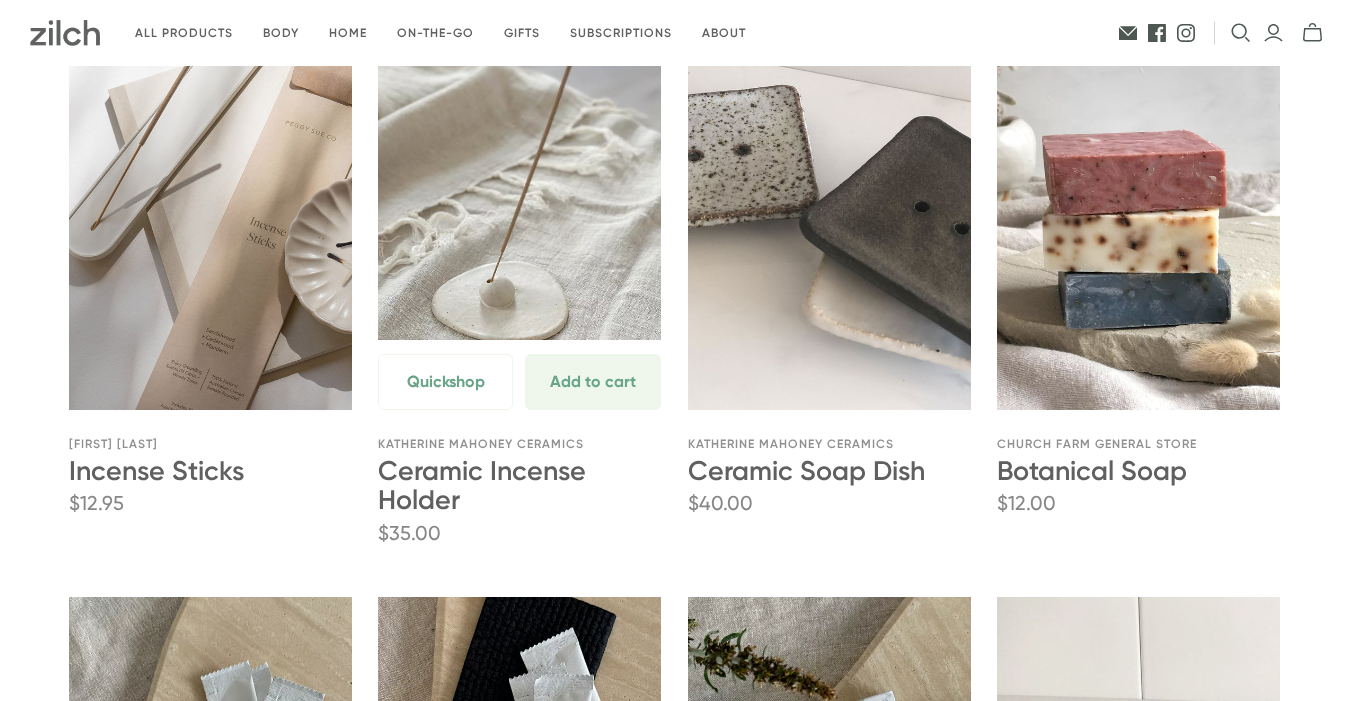scroll, scrollTop: 347, scrollLeft: 0, axis: vertical 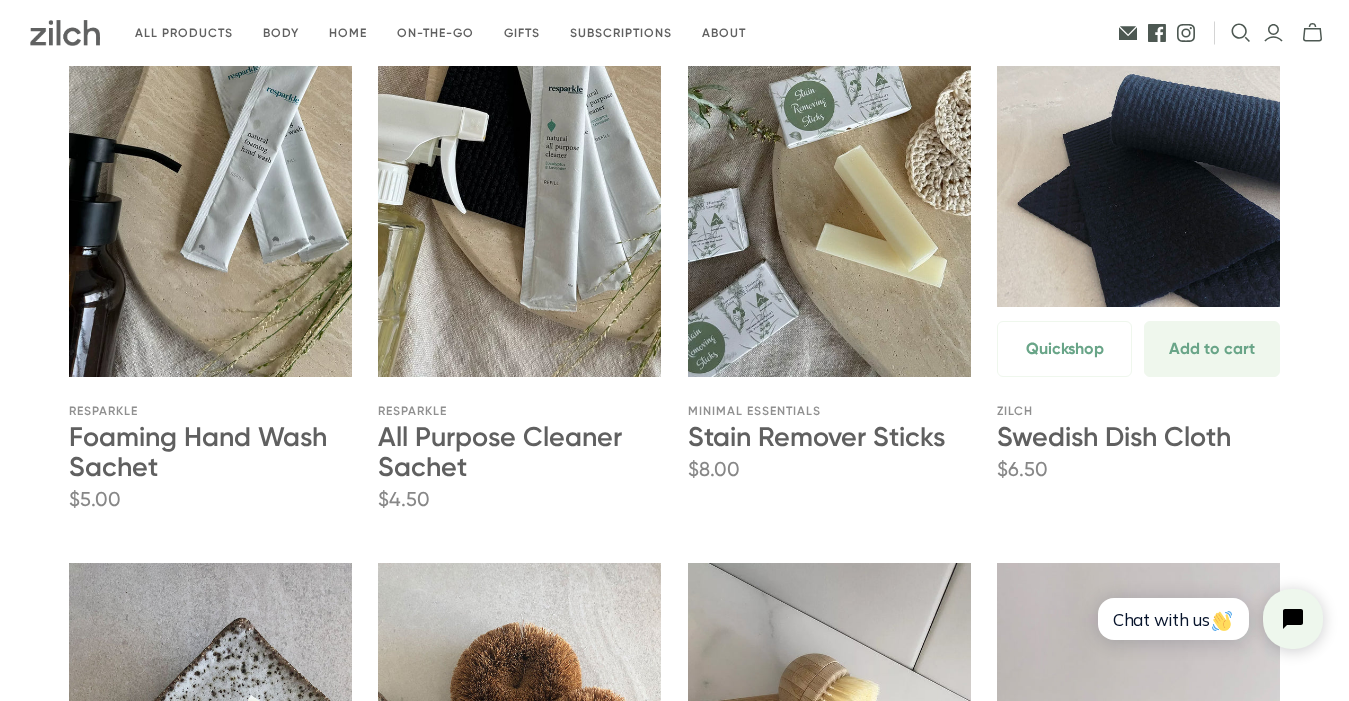 click on "Swedish Dish Cloth" at bounding box center (1114, 437) 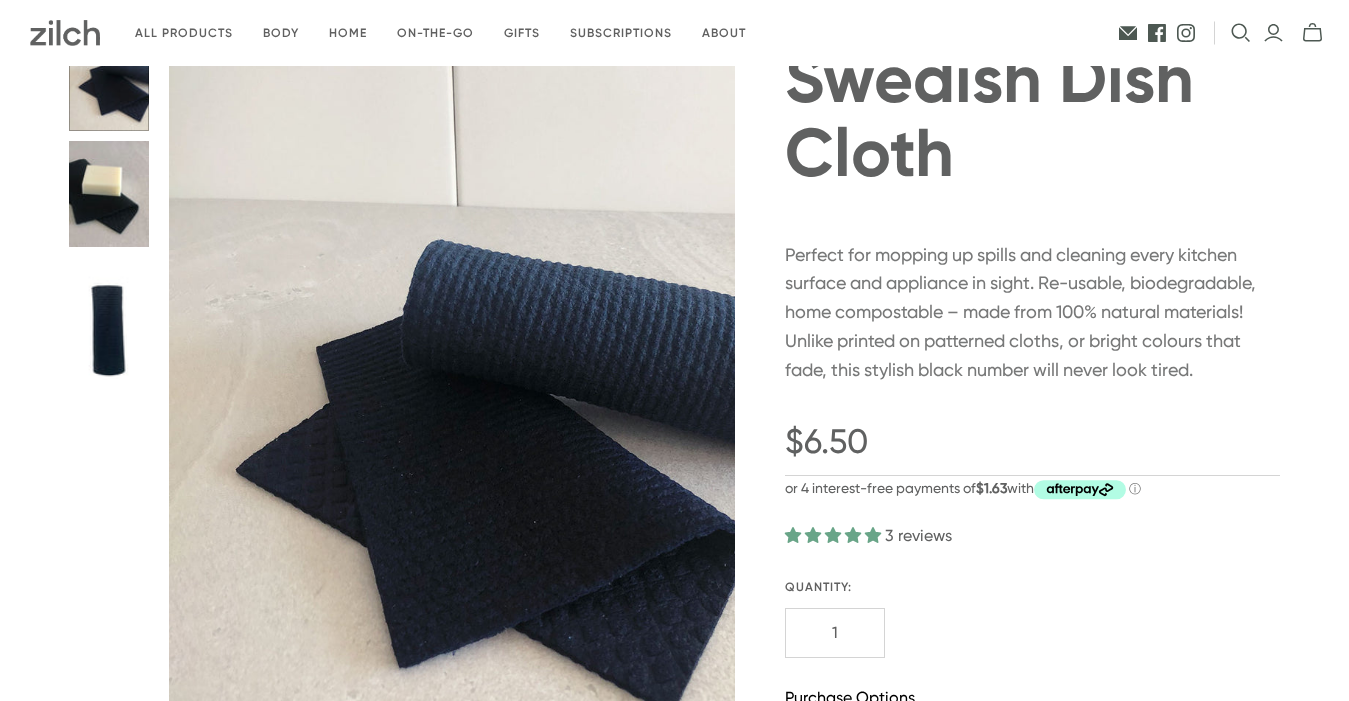 scroll, scrollTop: 114, scrollLeft: 0, axis: vertical 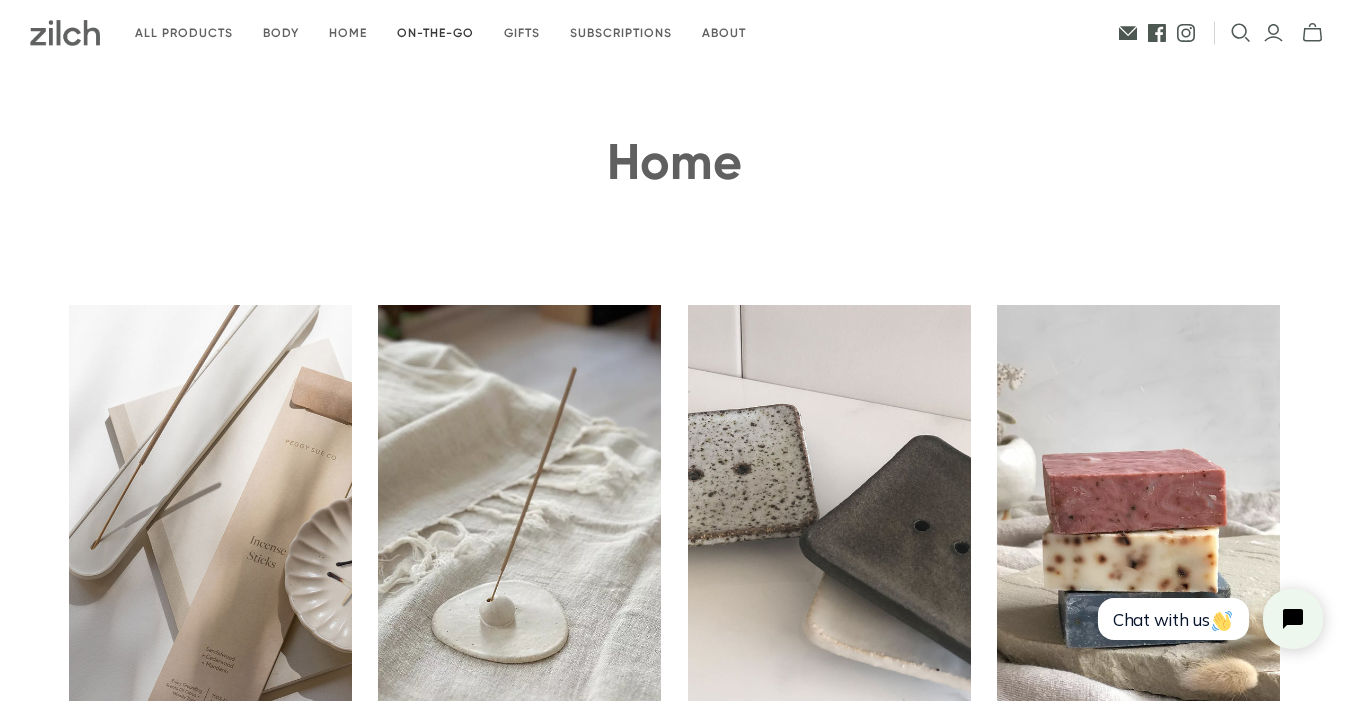 click on "On-the-go" at bounding box center (435, 33) 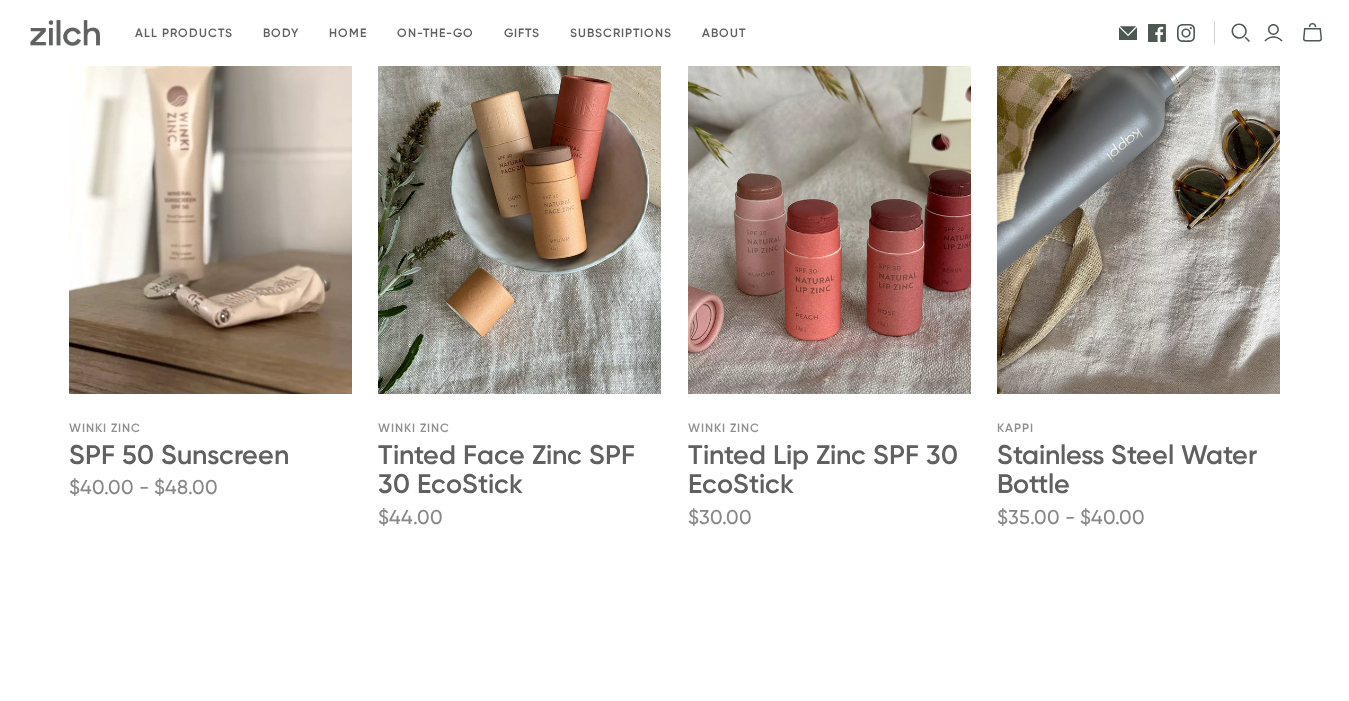 scroll, scrollTop: 361, scrollLeft: 0, axis: vertical 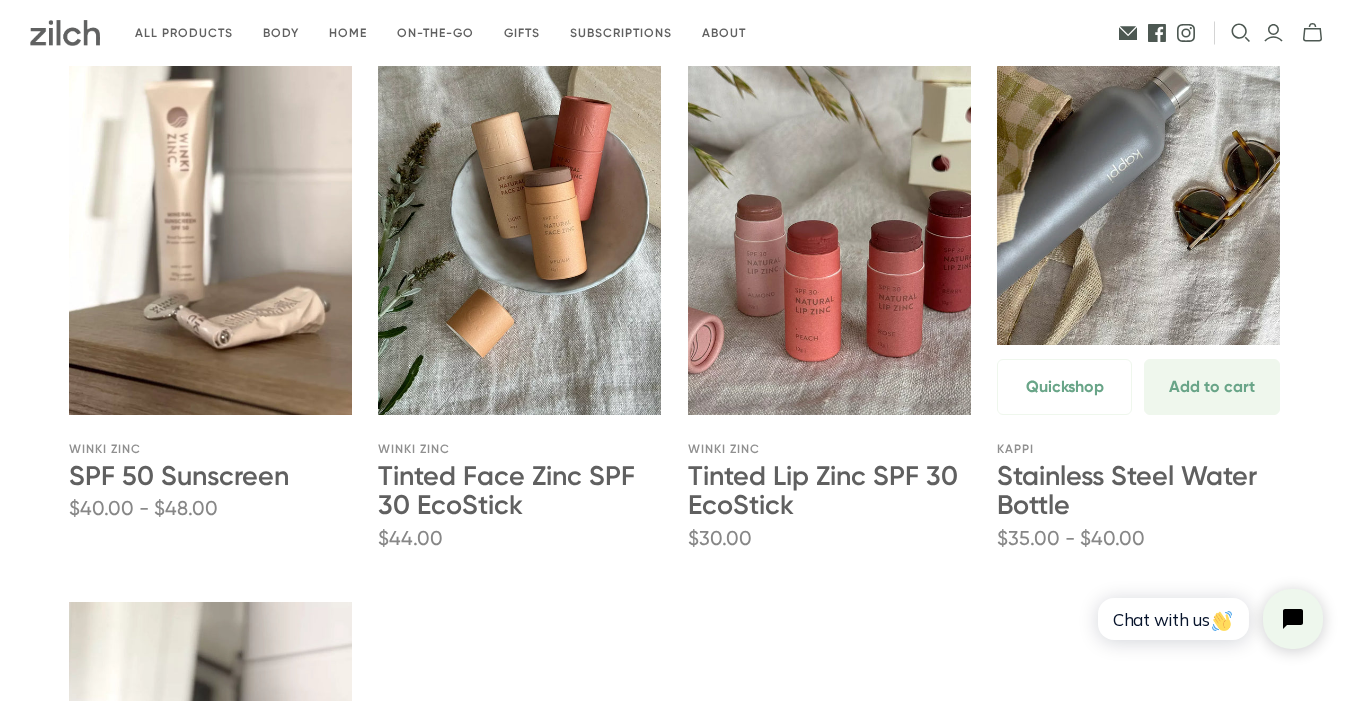 click at bounding box center (1138, 203) 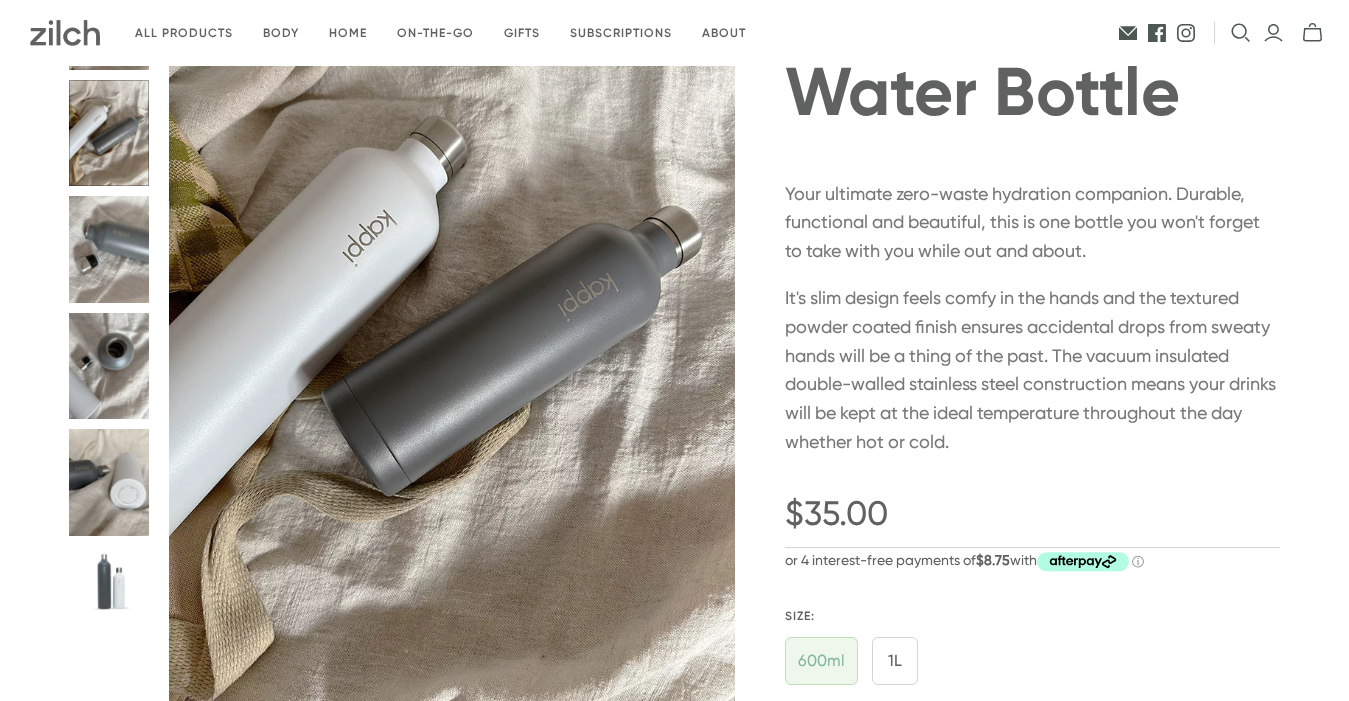scroll, scrollTop: 179, scrollLeft: 0, axis: vertical 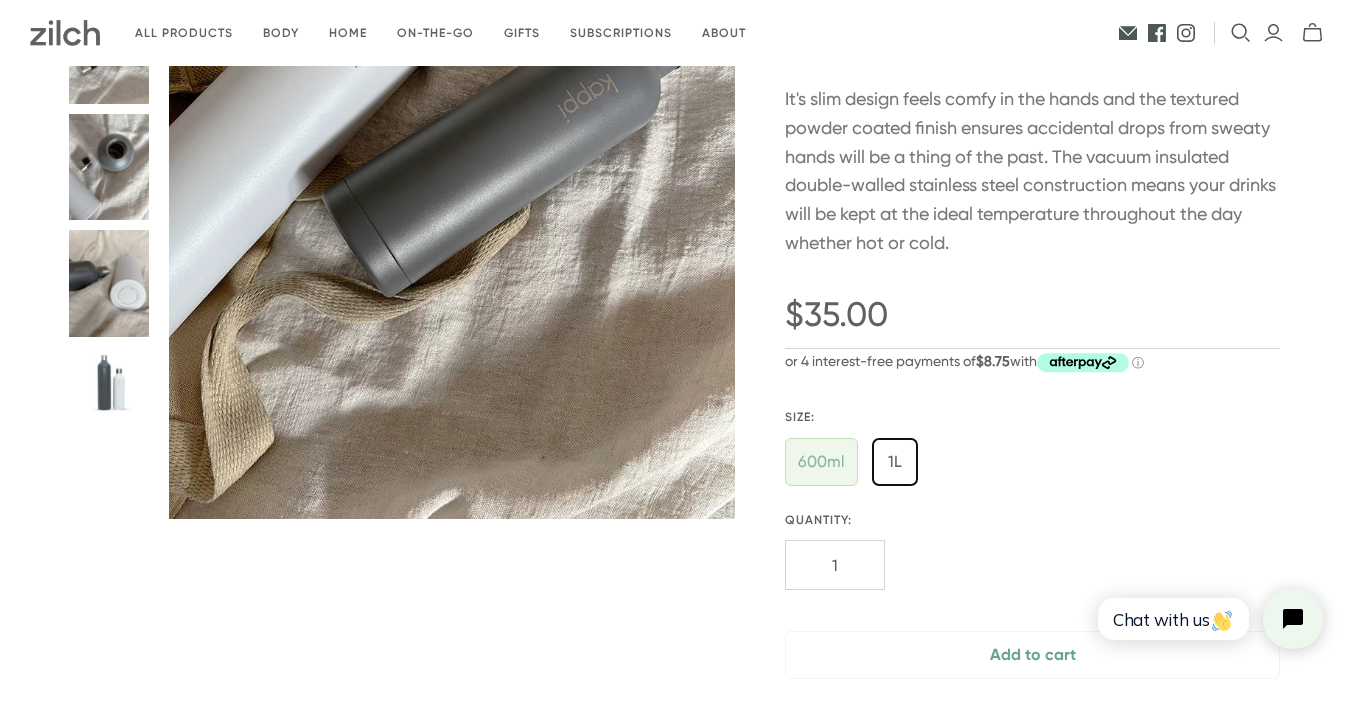 click at bounding box center (895, 462) 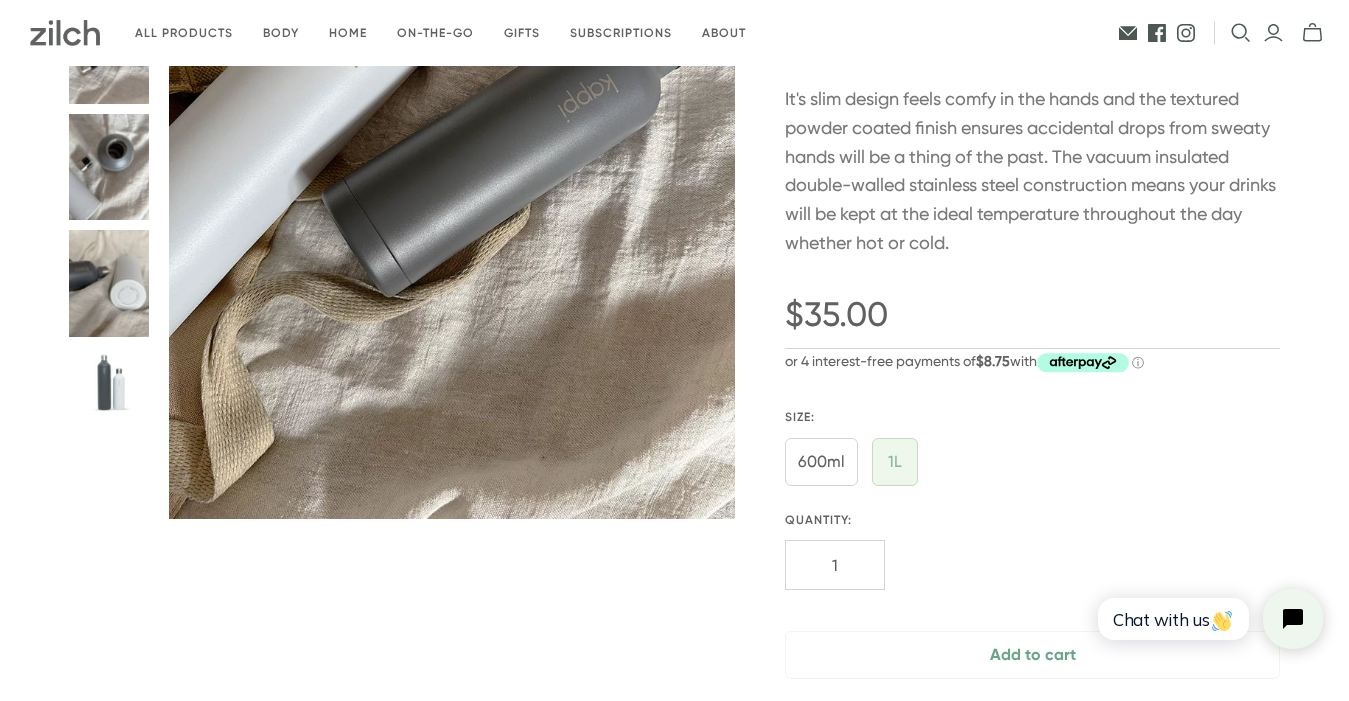 radio on "true" 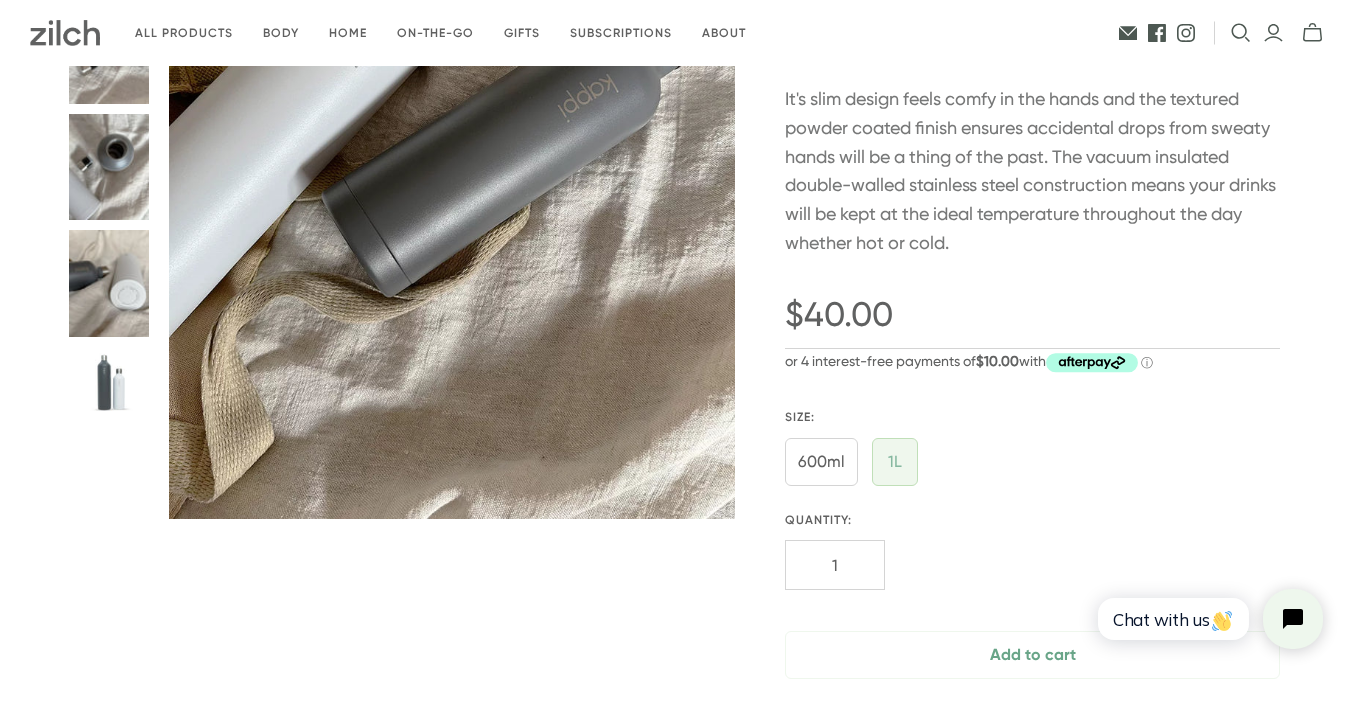 click at bounding box center [452, 141] 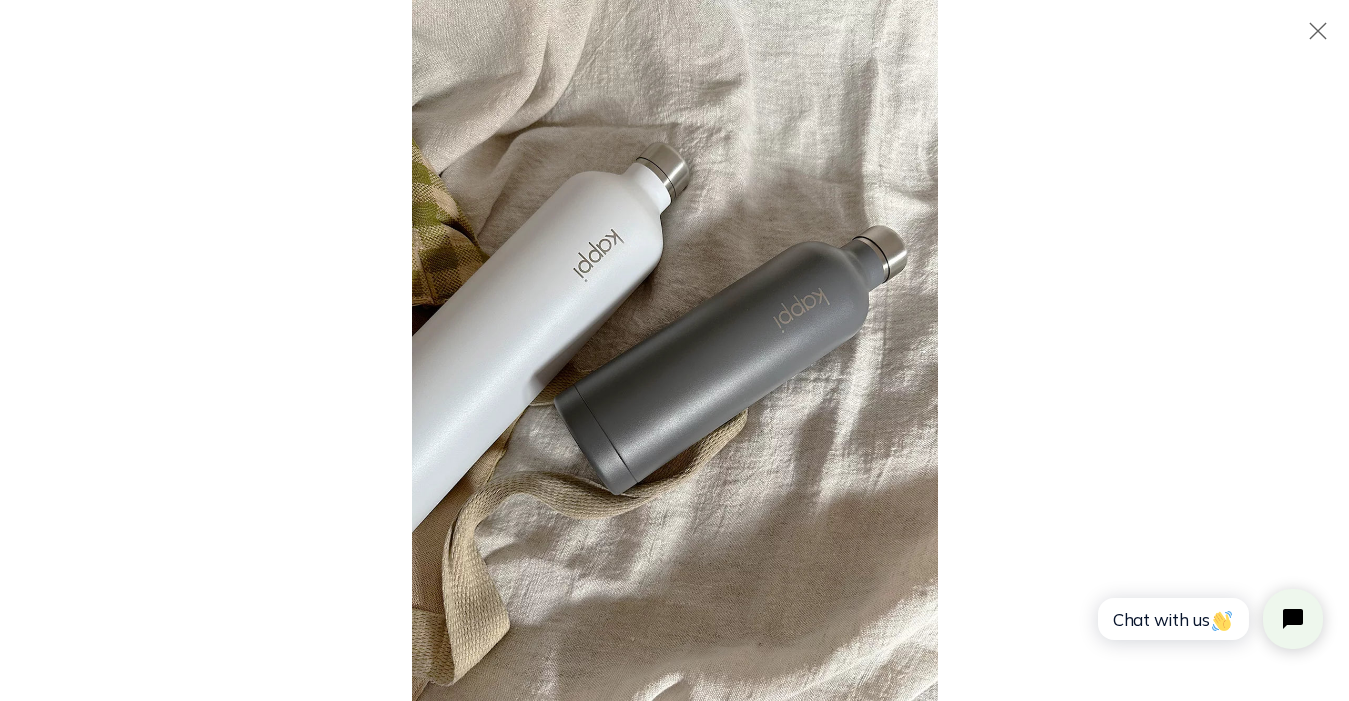 scroll, scrollTop: 127, scrollLeft: 0, axis: vertical 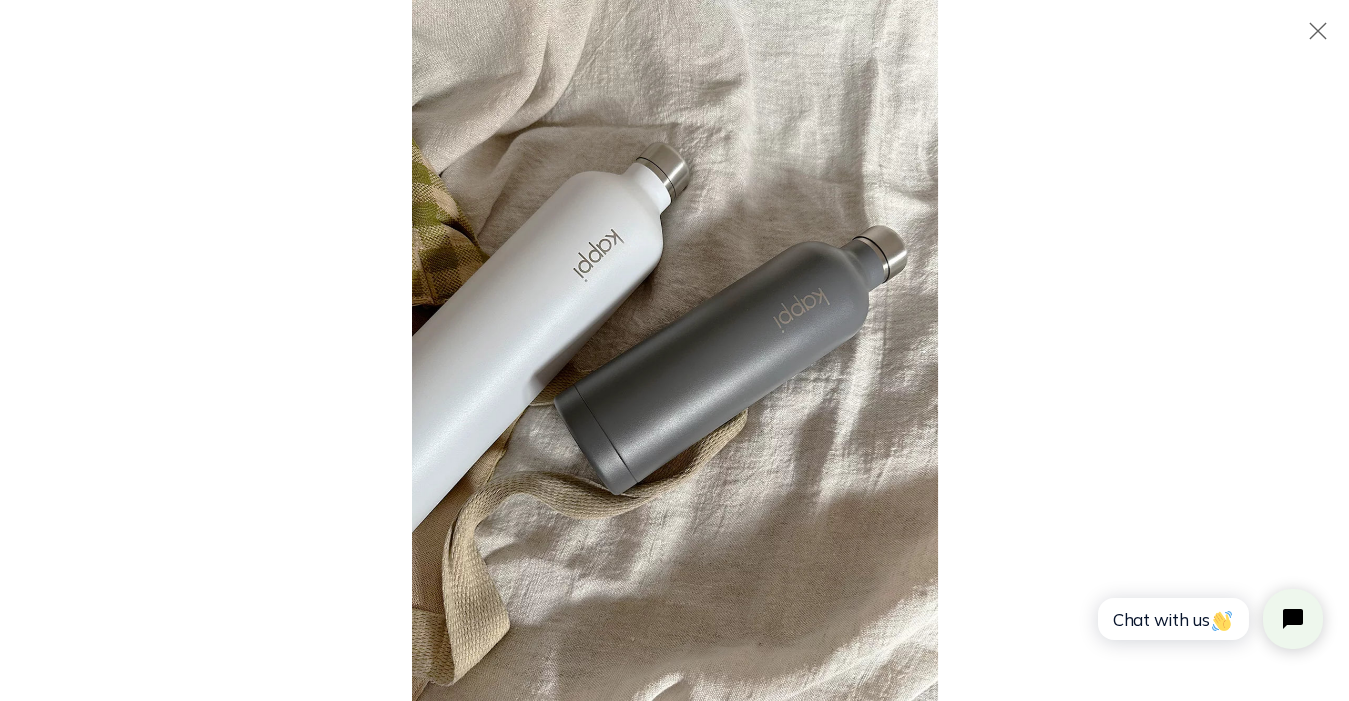 click at bounding box center (674, 350) 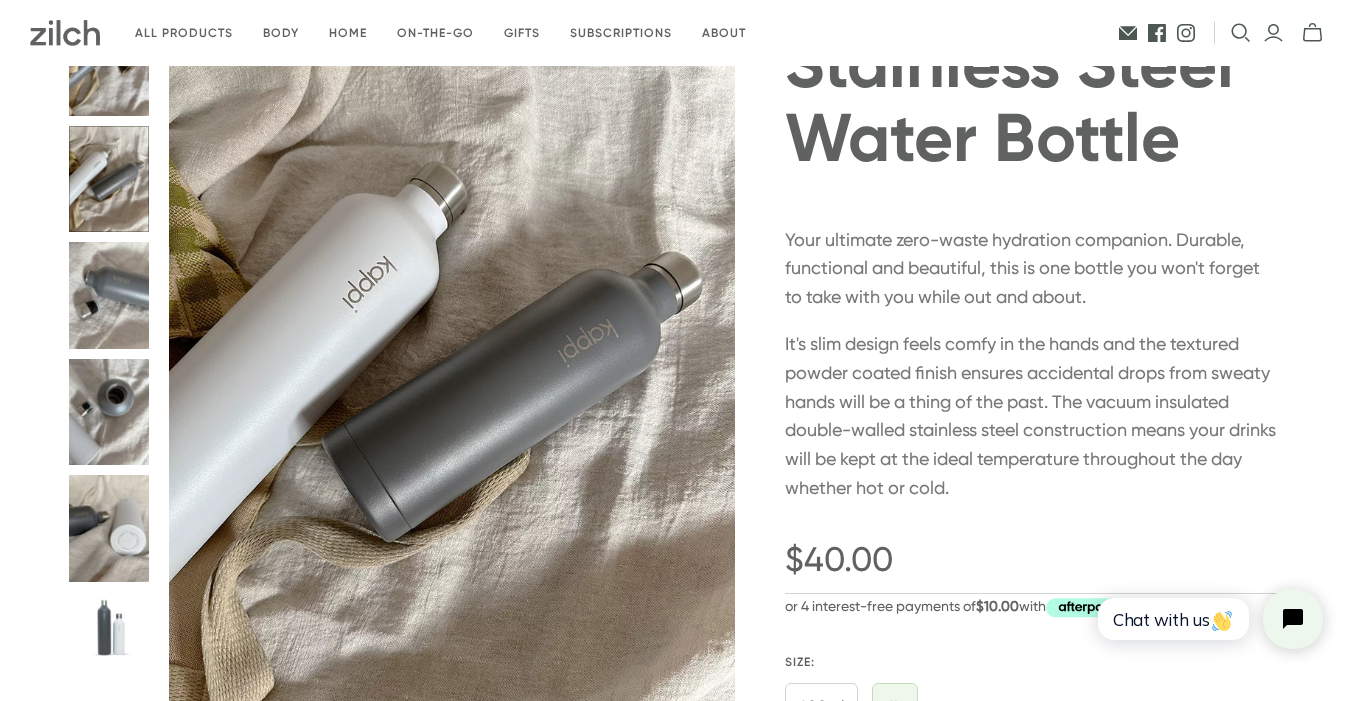 scroll, scrollTop: 344, scrollLeft: 0, axis: vertical 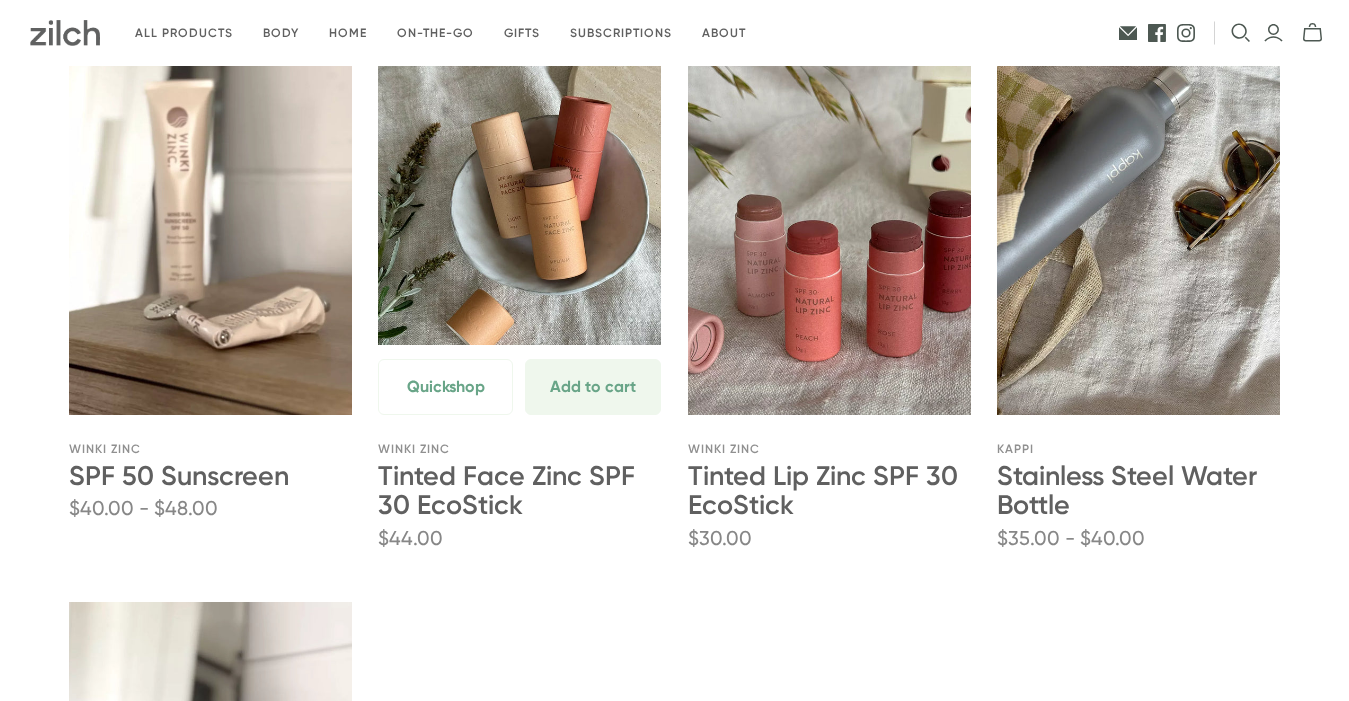 click at bounding box center (519, 203) 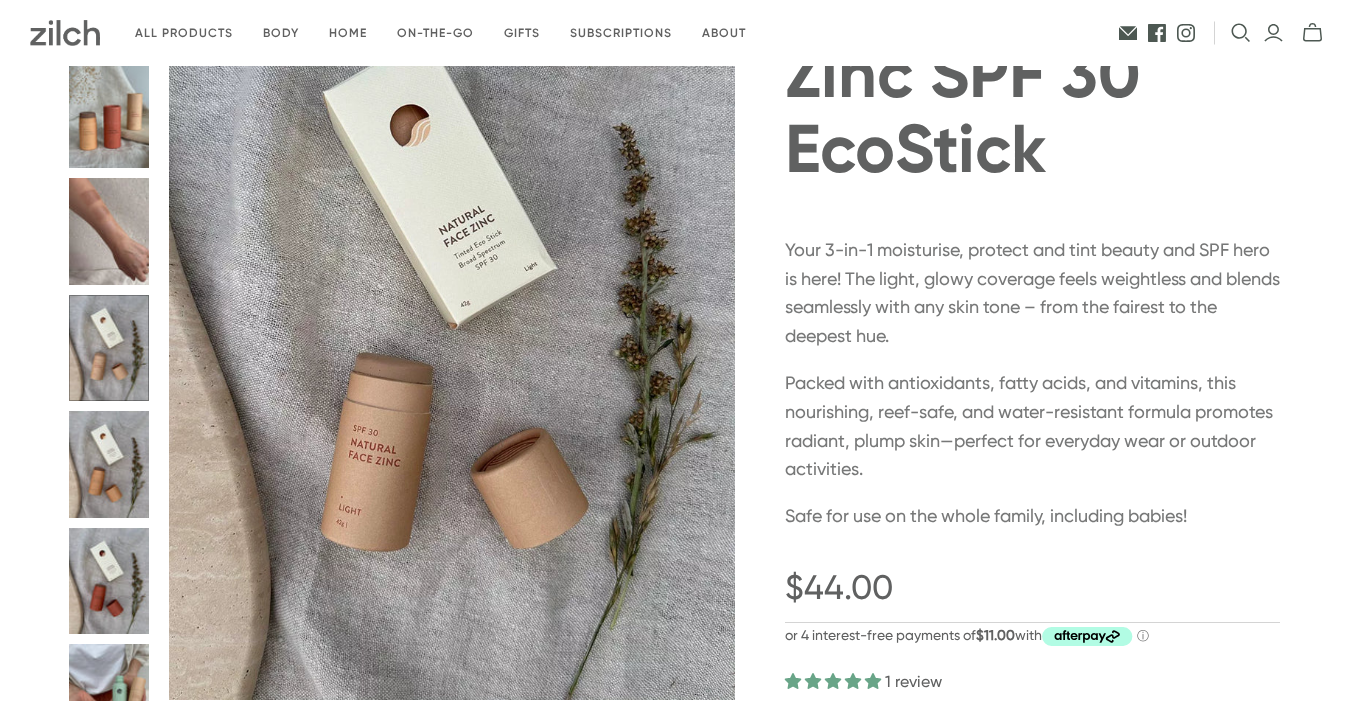 scroll, scrollTop: 198, scrollLeft: 0, axis: vertical 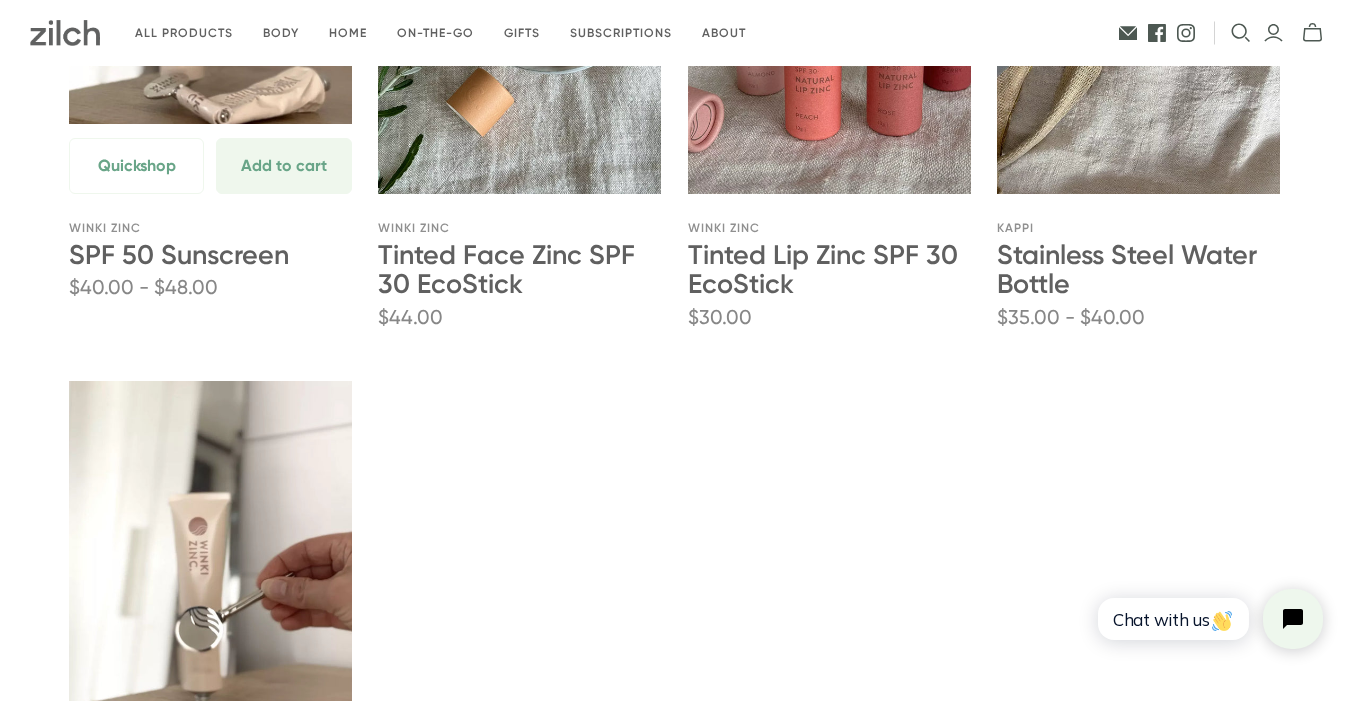 click at bounding box center (210, -18) 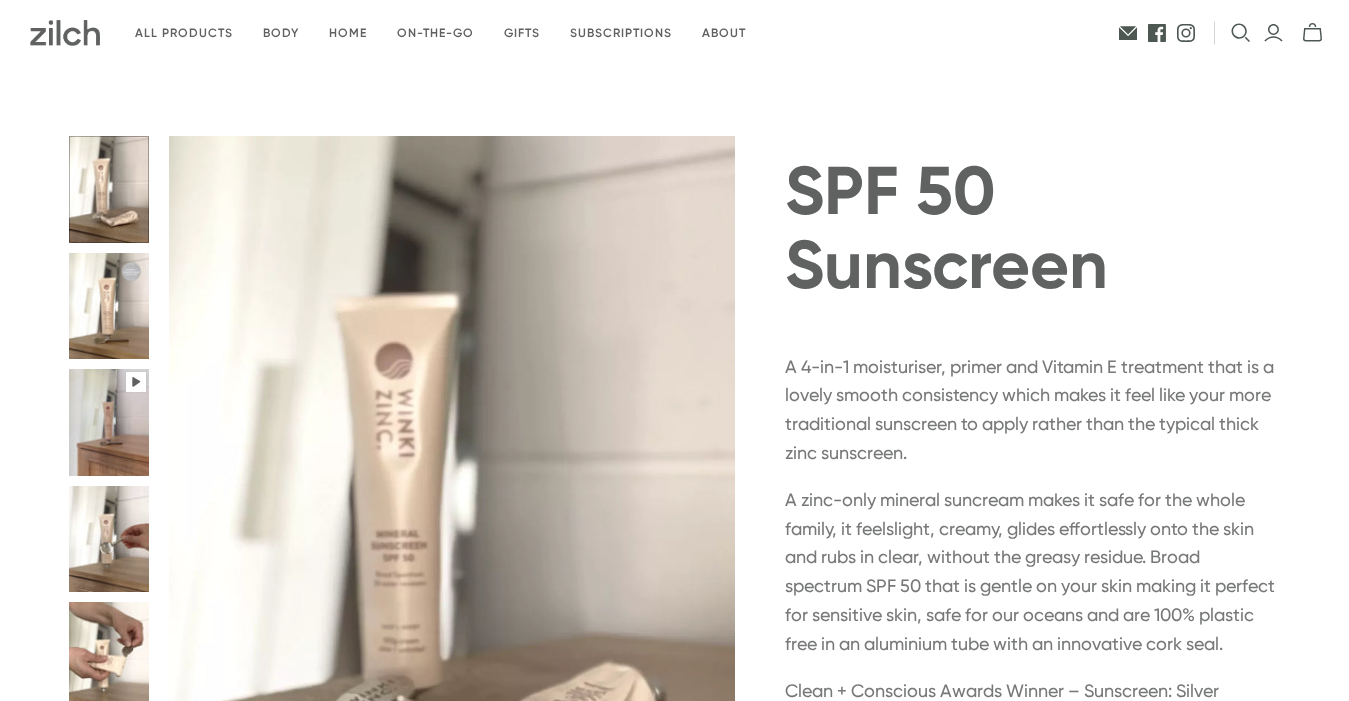 radio on "true" 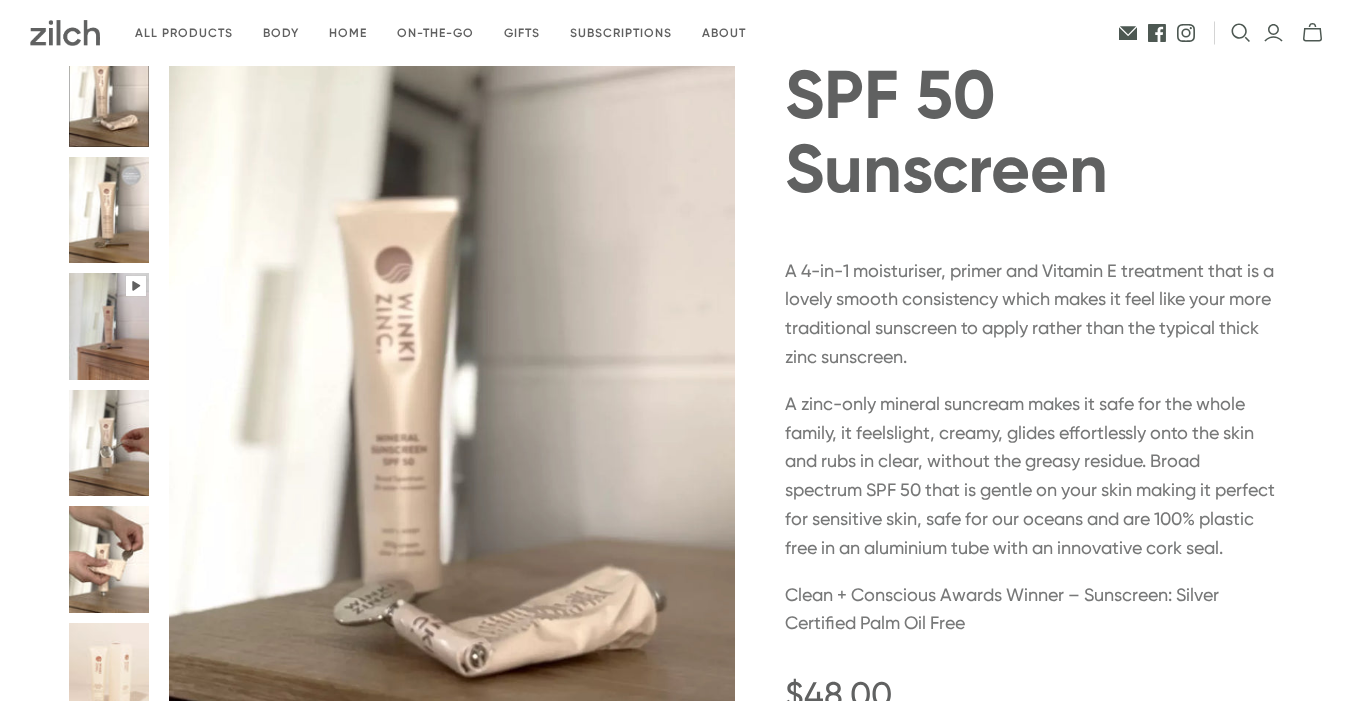 scroll, scrollTop: 100, scrollLeft: 0, axis: vertical 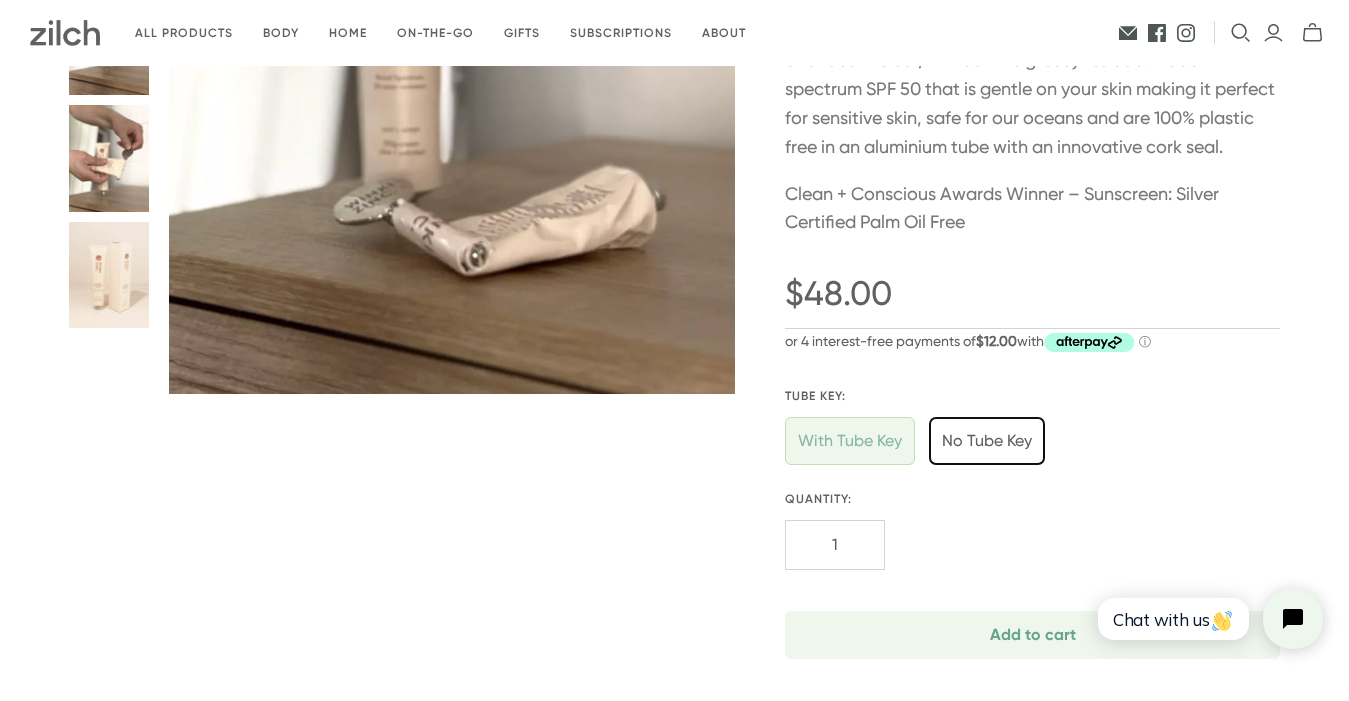 click at bounding box center [987, 441] 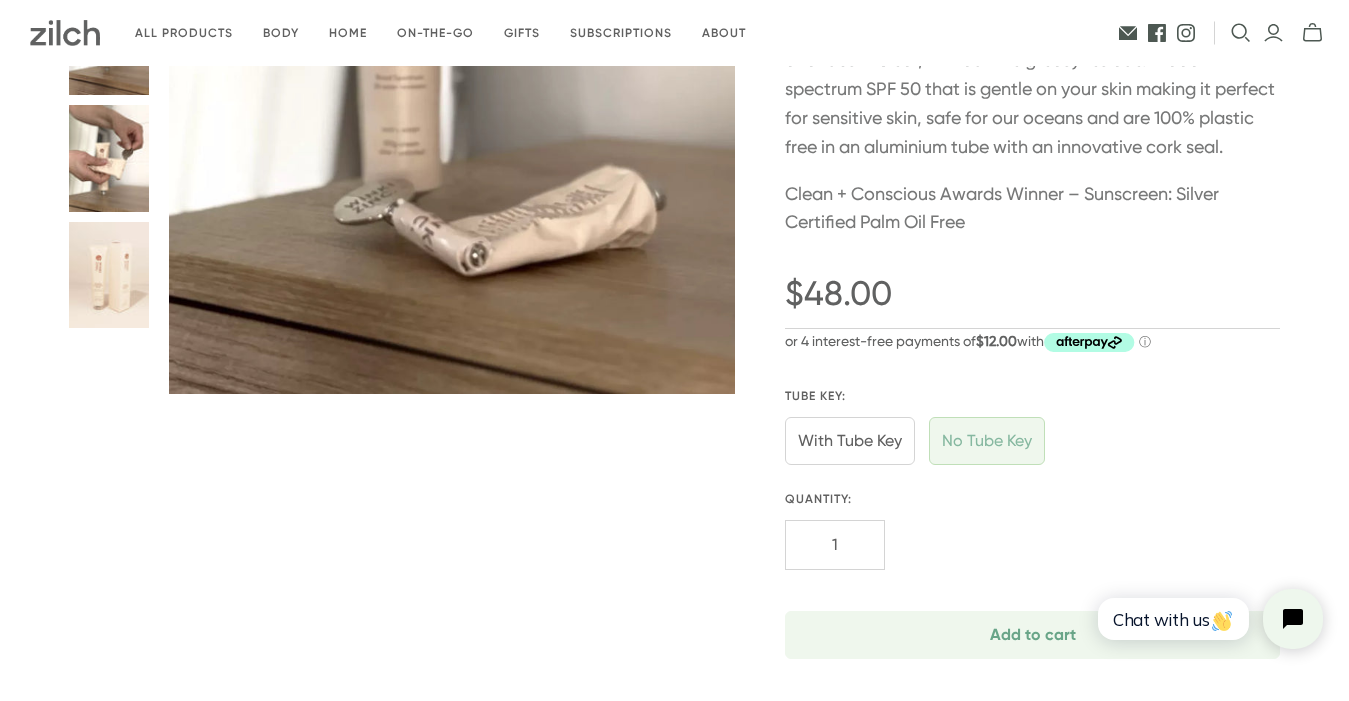 radio on "true" 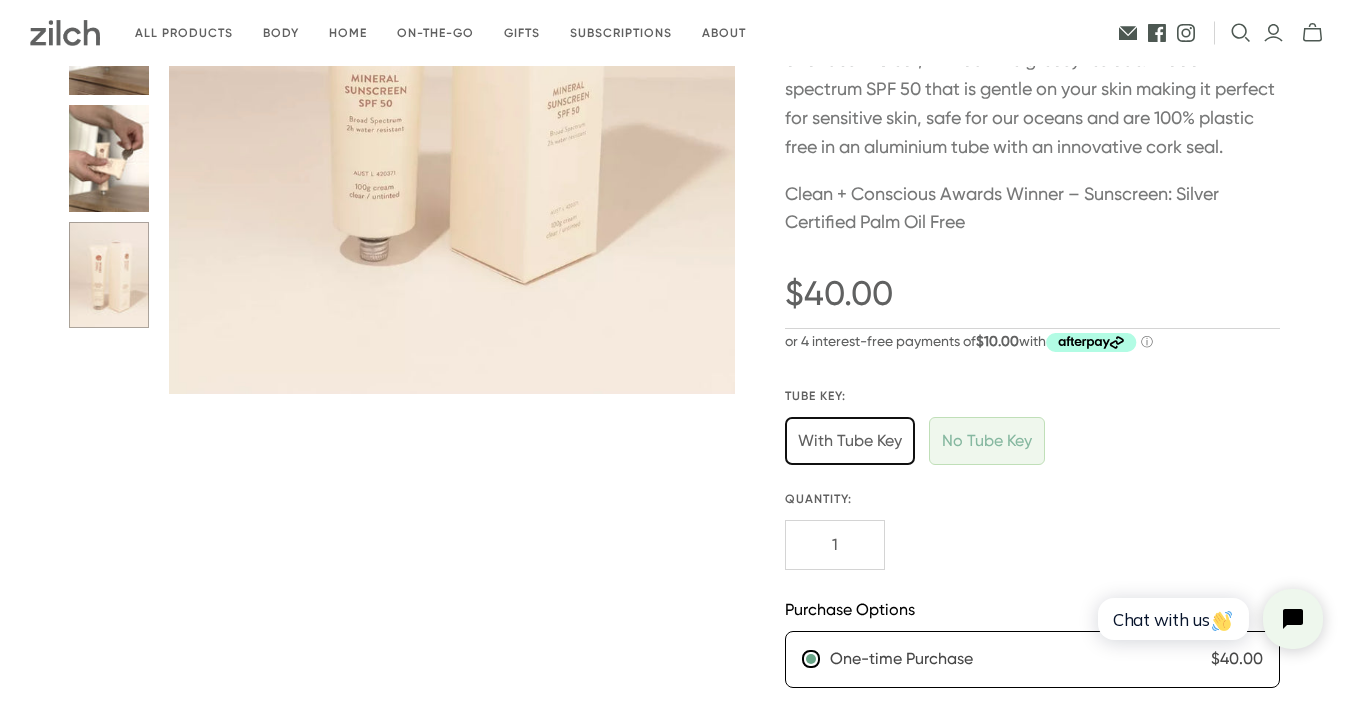 click at bounding box center (850, 441) 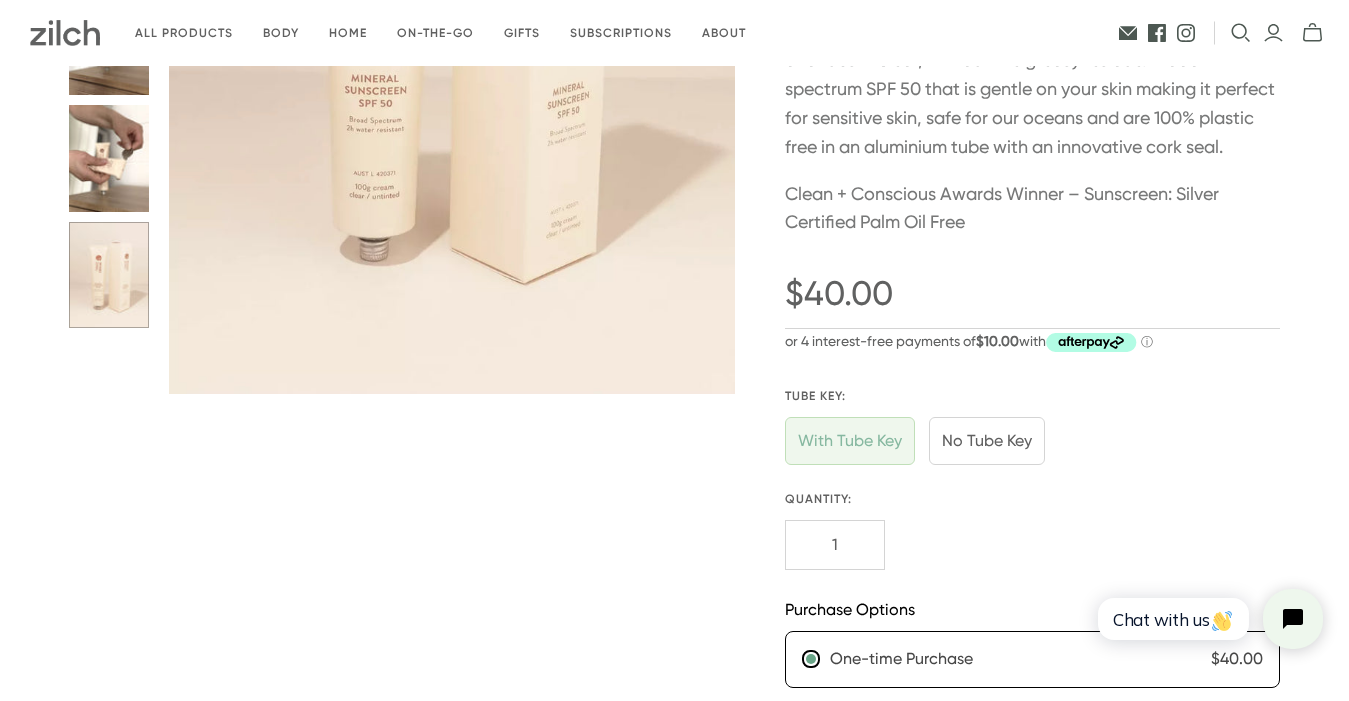 radio on "true" 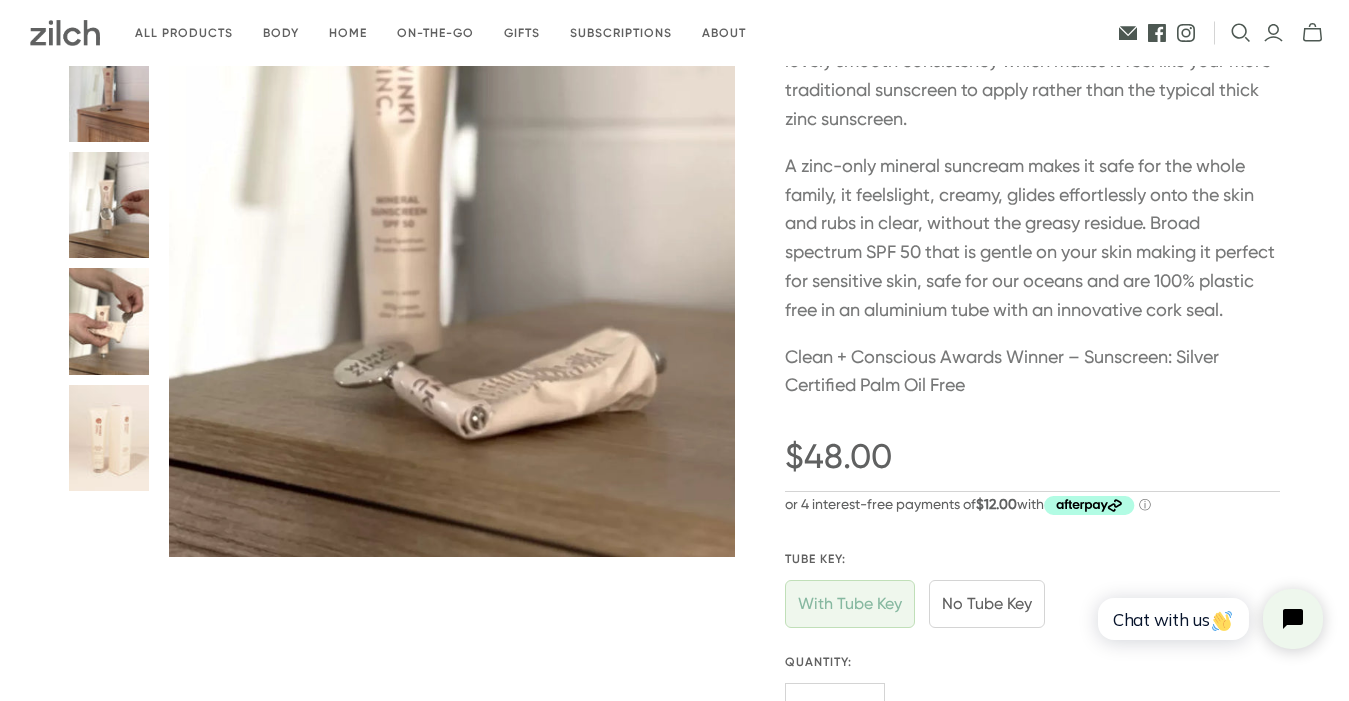 scroll, scrollTop: 0, scrollLeft: 0, axis: both 